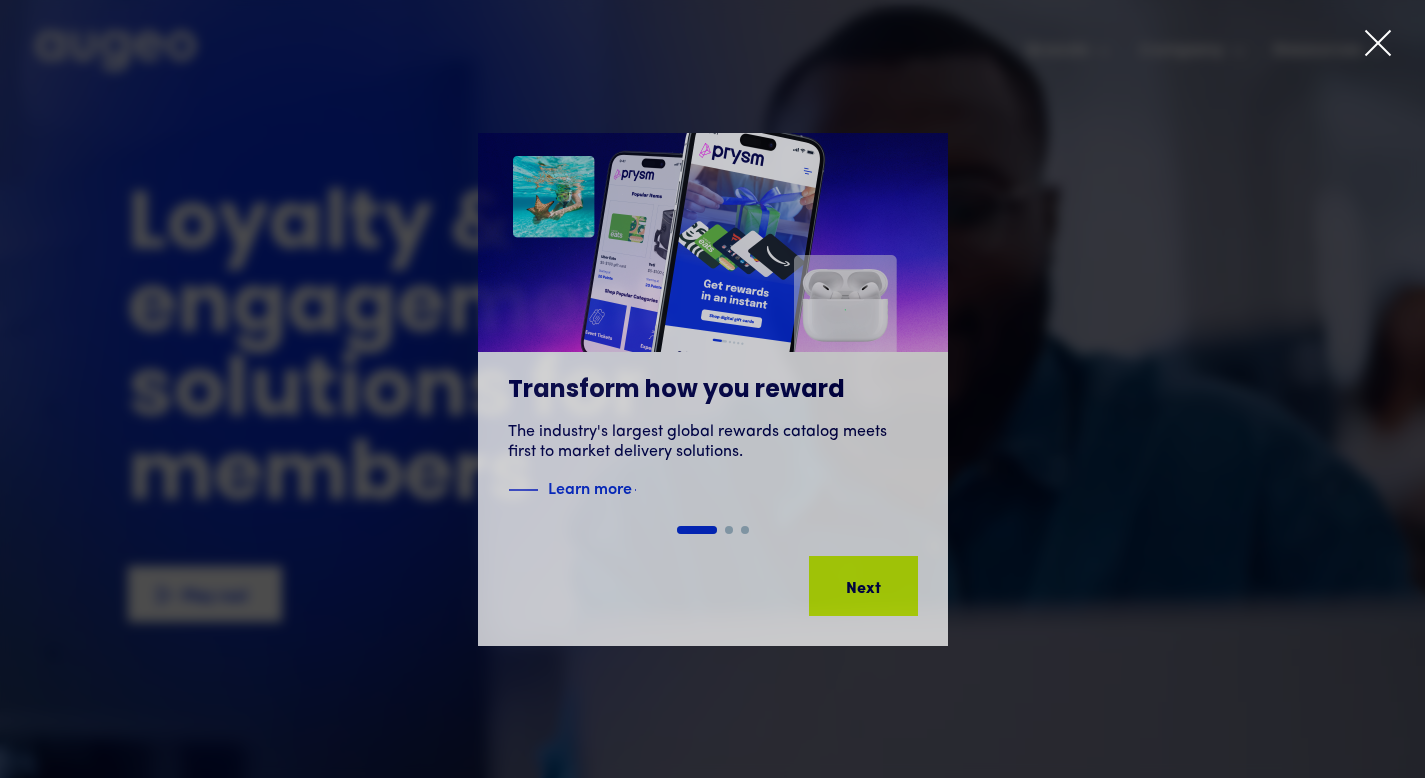 scroll, scrollTop: 0, scrollLeft: 0, axis: both 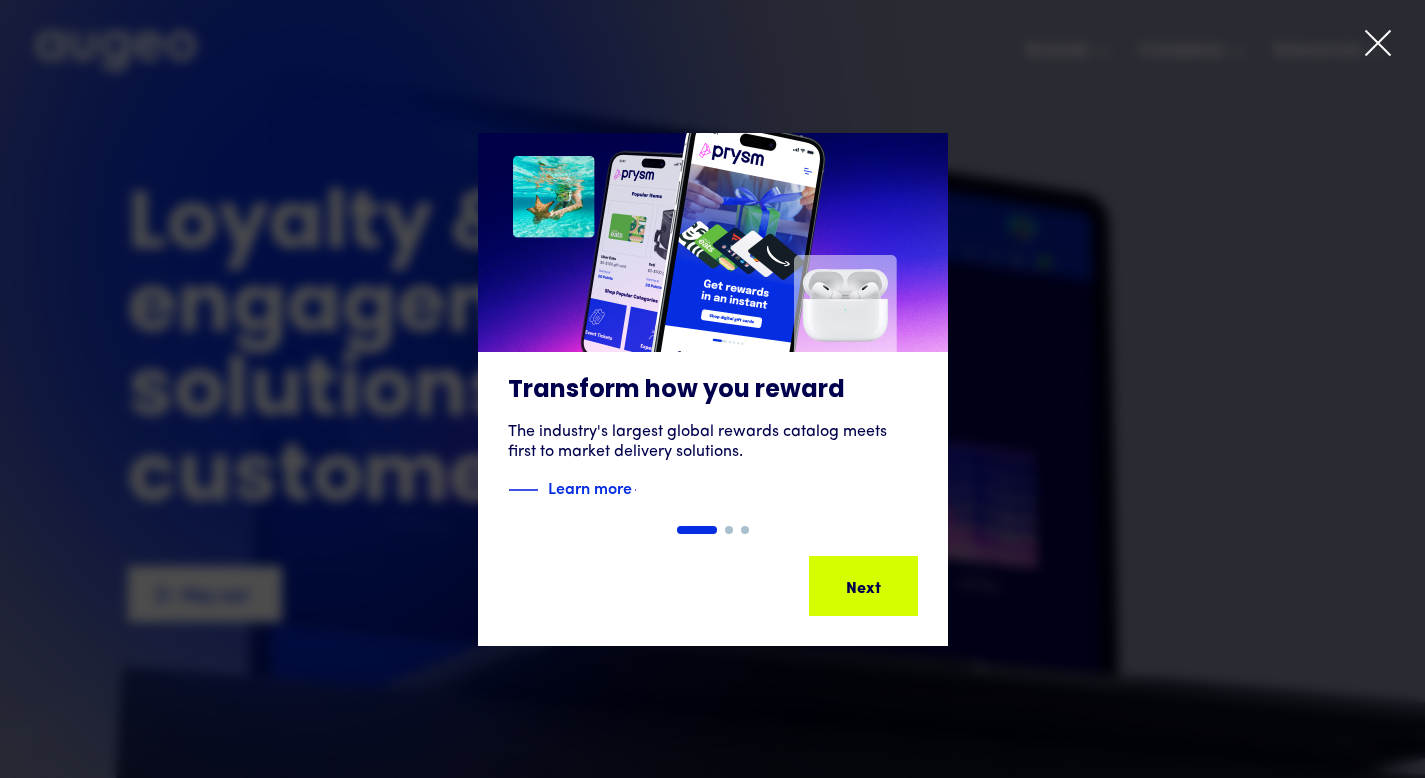 click at bounding box center (1378, 43) 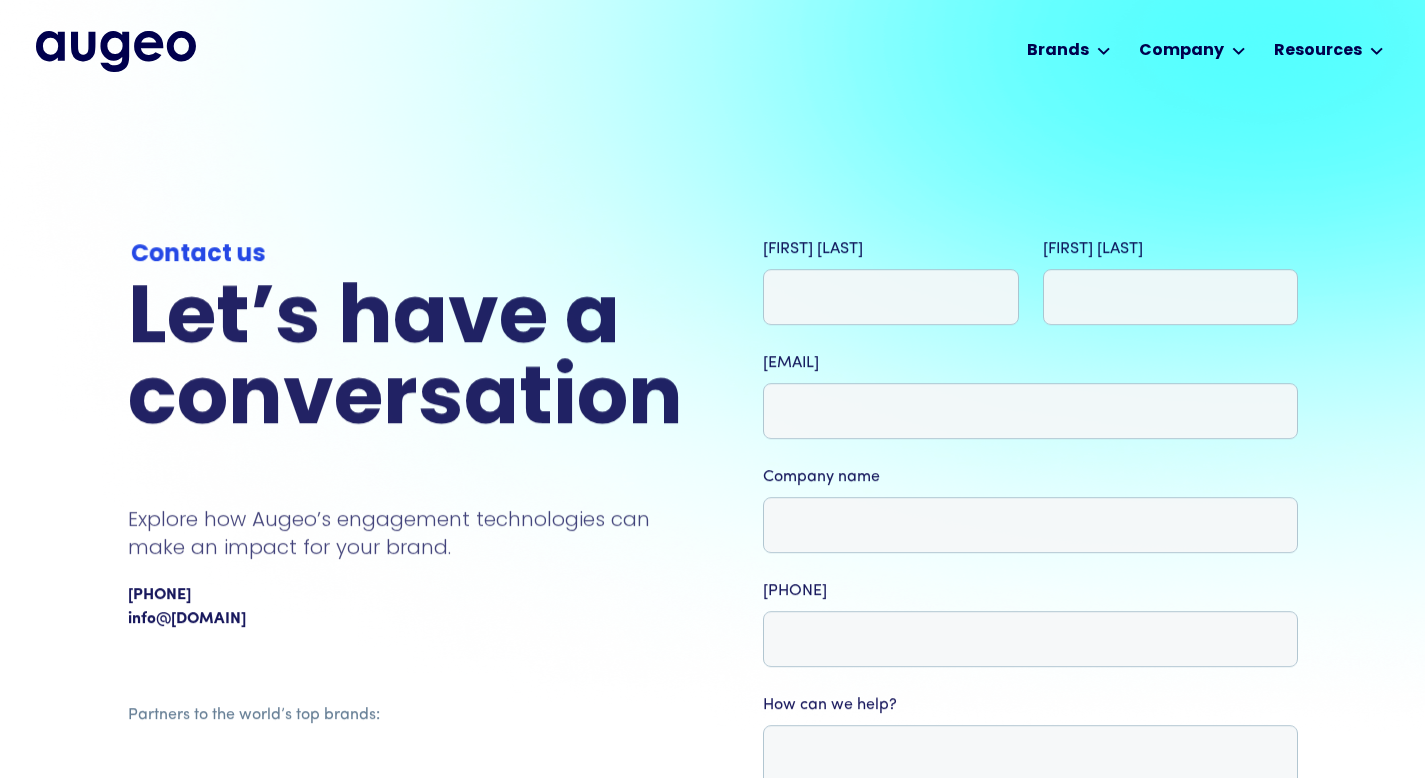 scroll, scrollTop: 0, scrollLeft: 0, axis: both 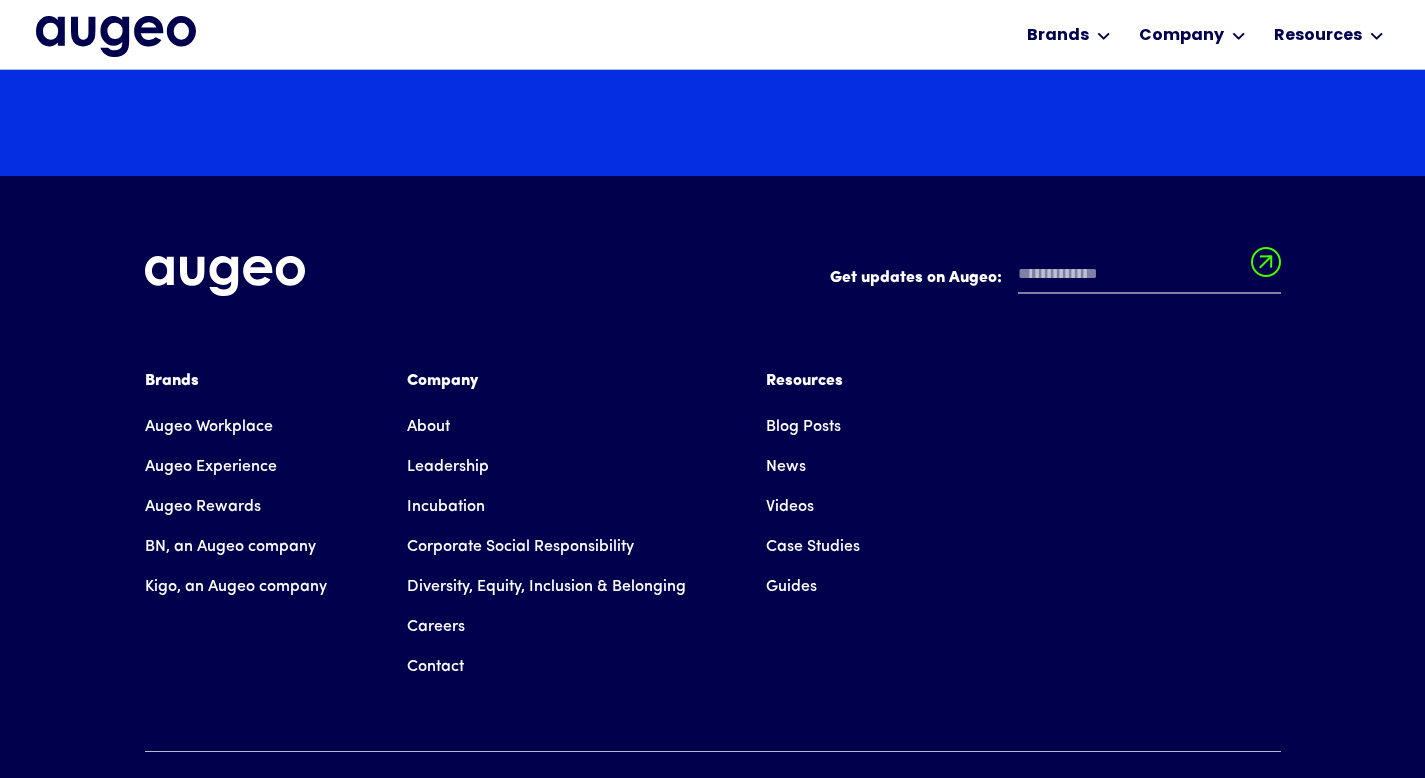 click on "About" at bounding box center (428, 427) 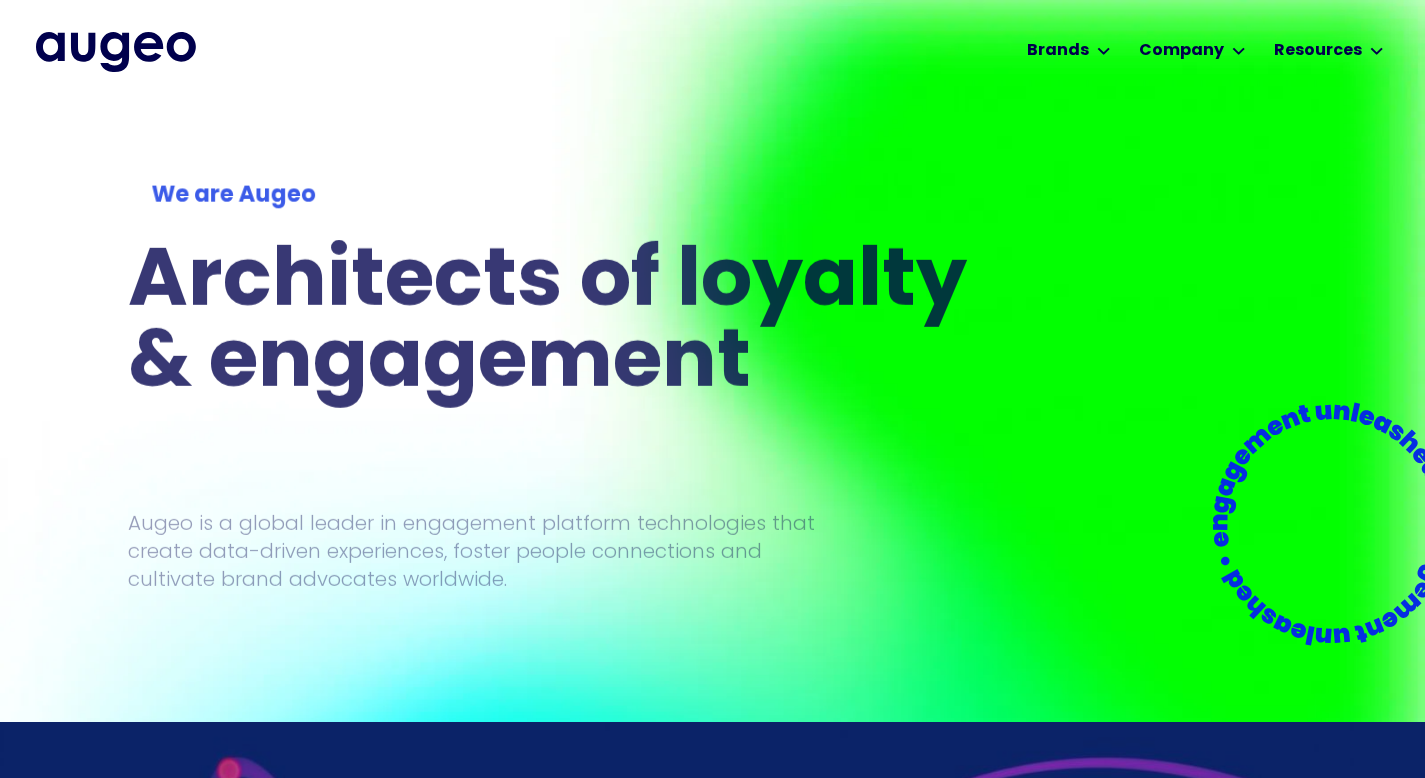 scroll, scrollTop: 0, scrollLeft: 0, axis: both 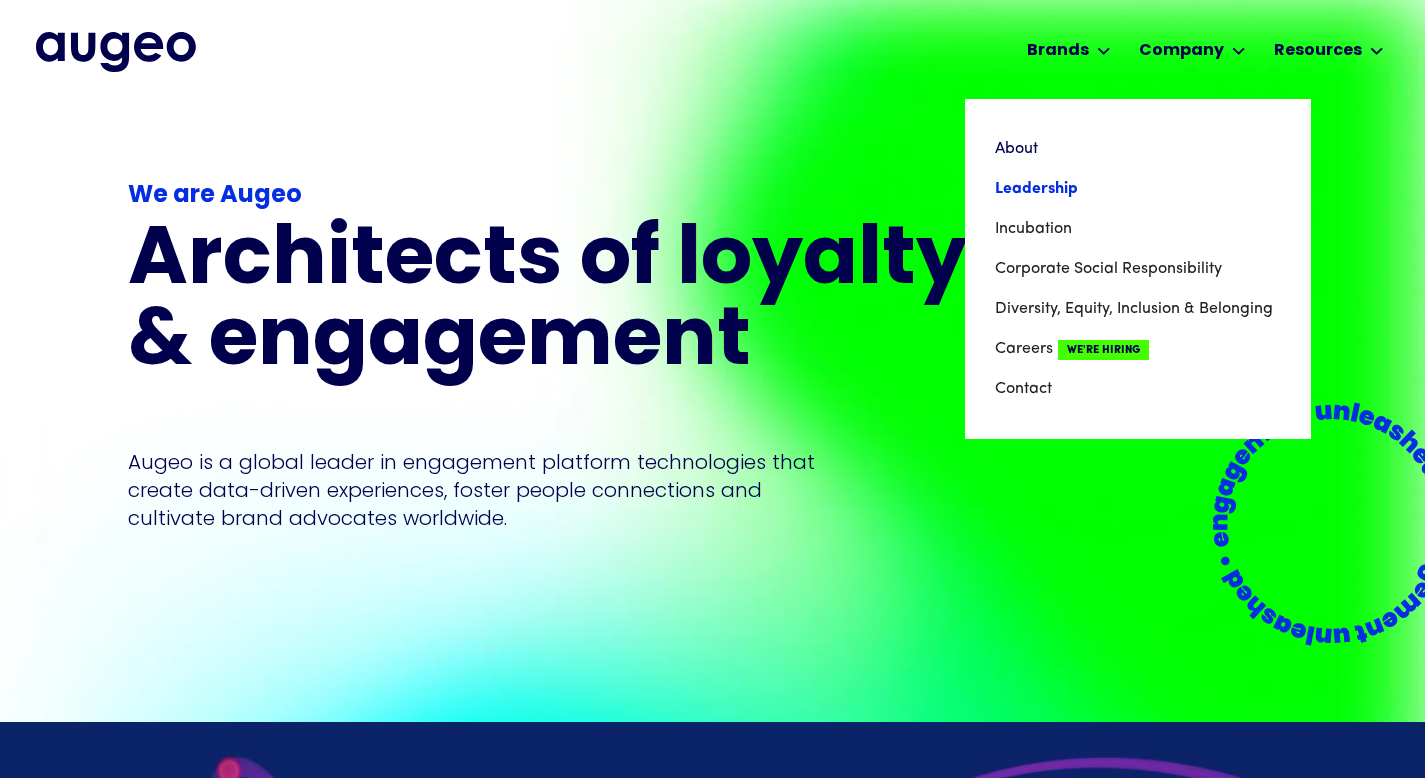 click on "Leadership" at bounding box center (1138, 189) 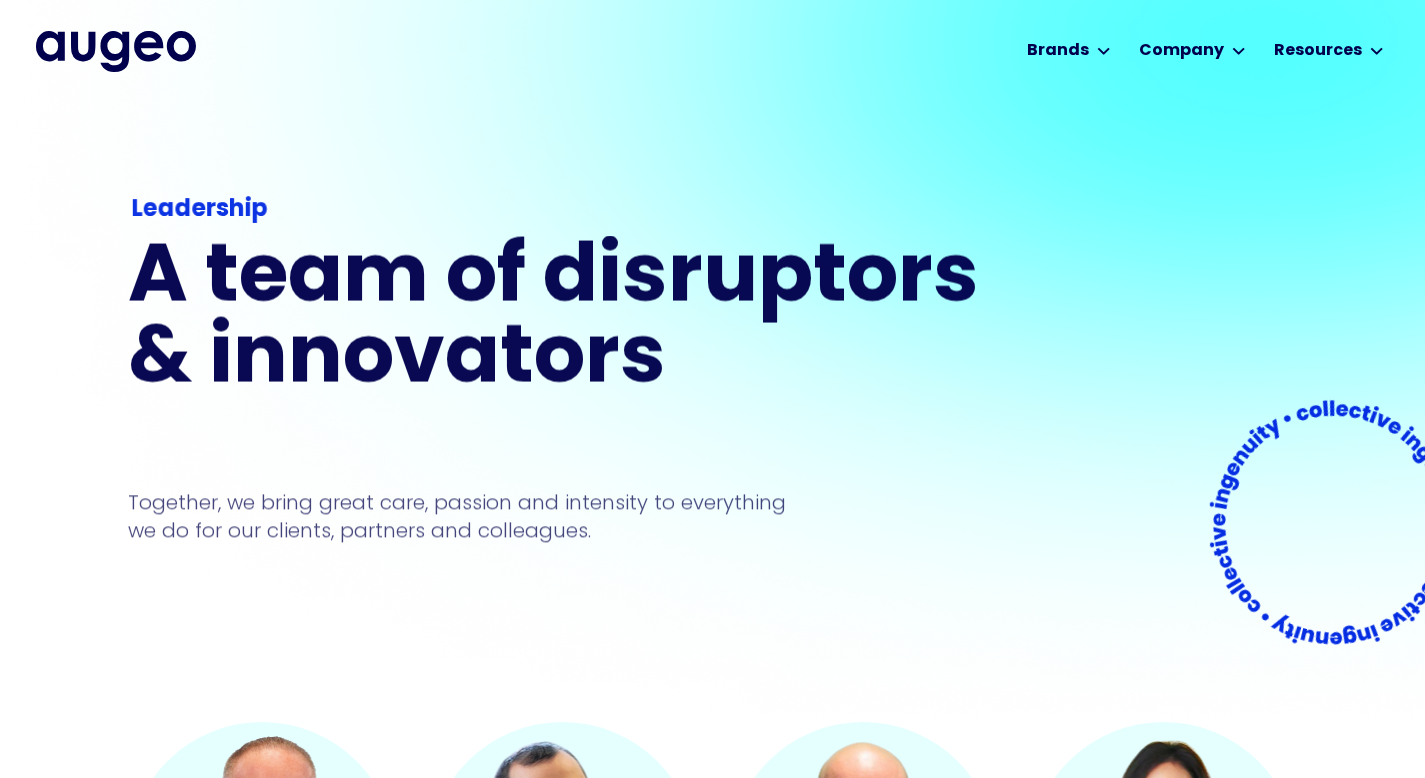 scroll, scrollTop: 0, scrollLeft: 0, axis: both 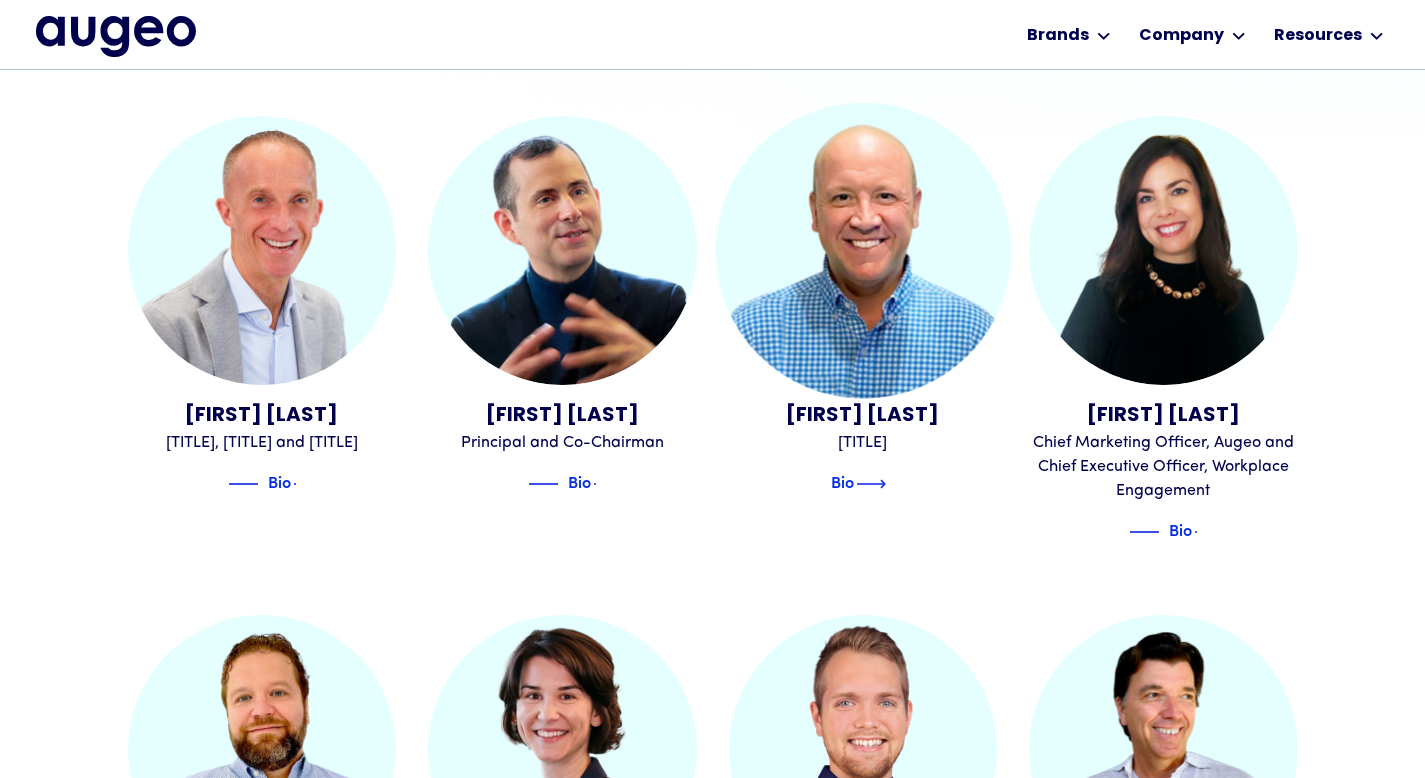 click at bounding box center [871, 484] 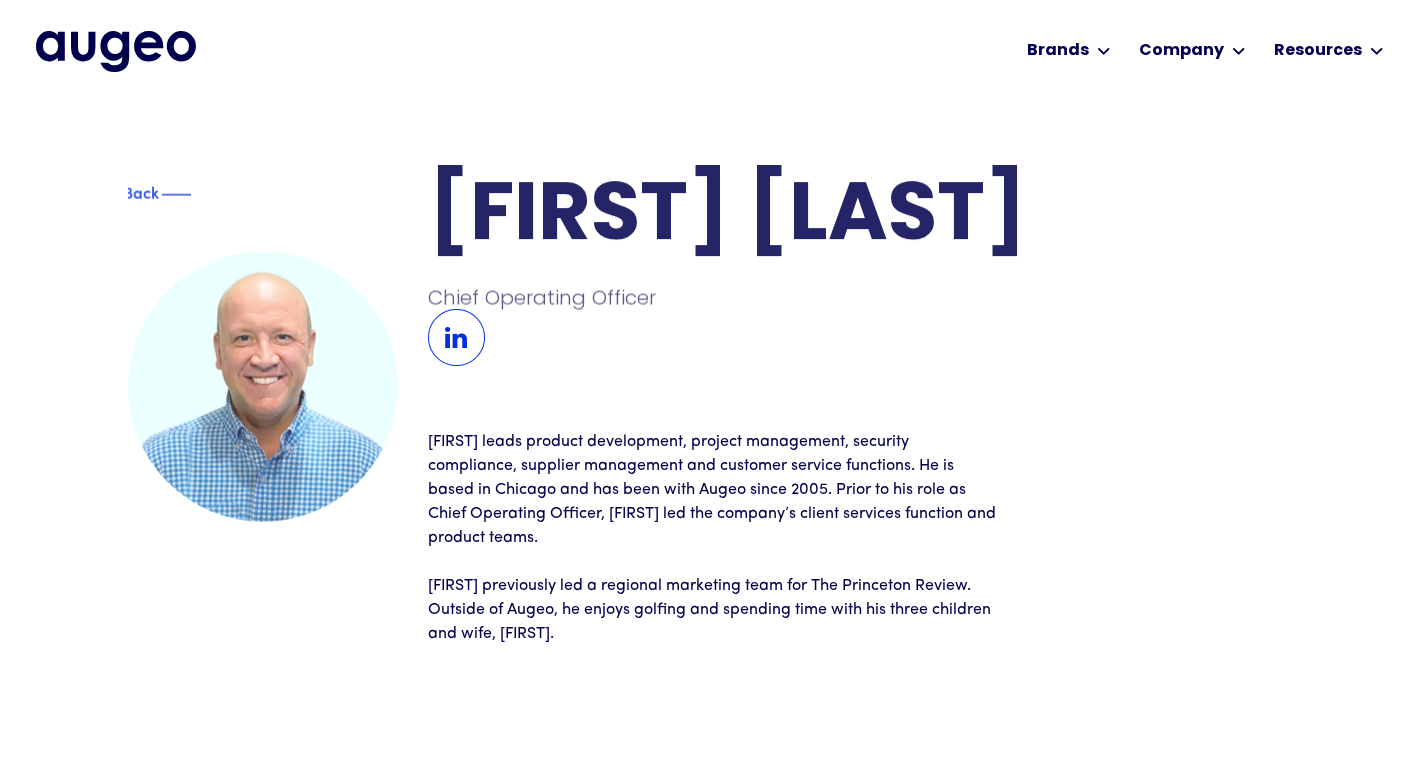 scroll, scrollTop: 0, scrollLeft: 0, axis: both 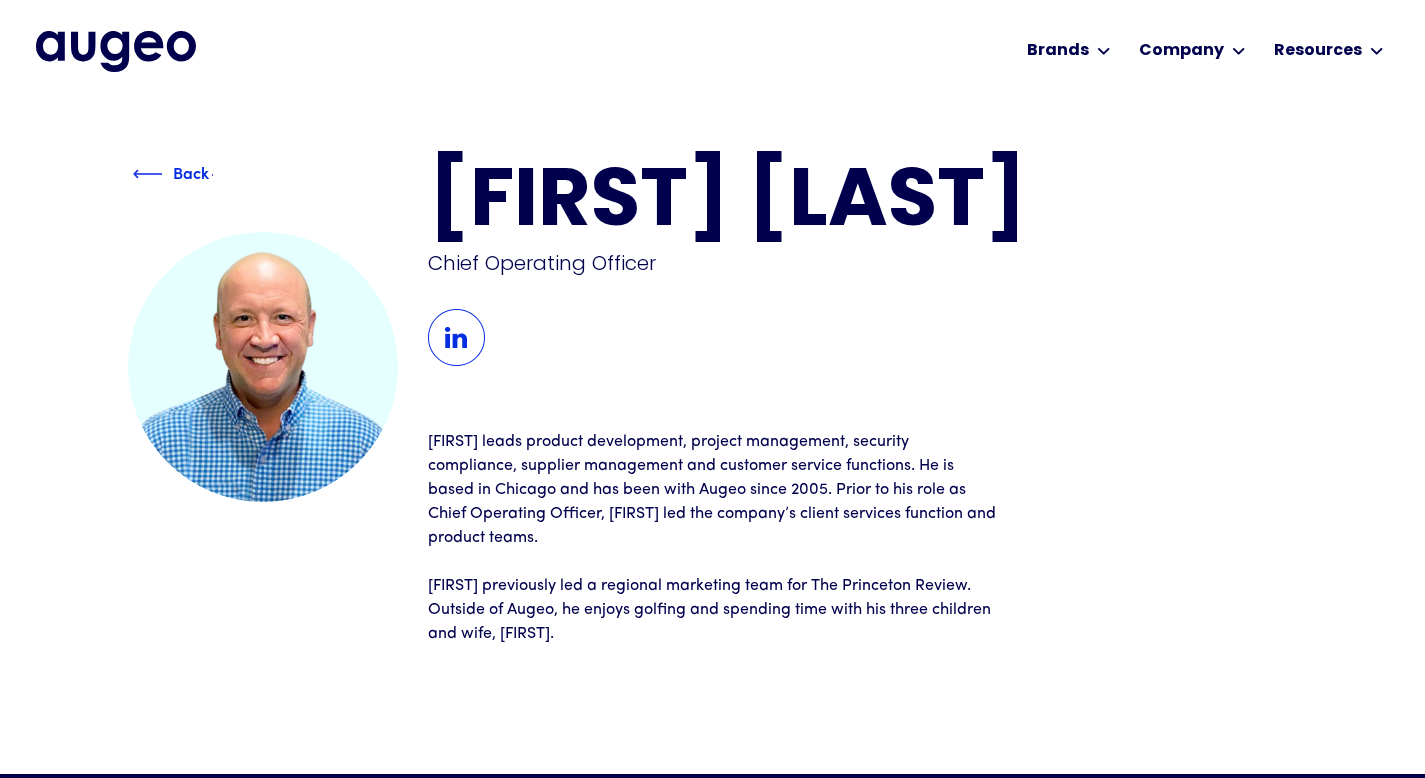 click at bounding box center [148, 174] 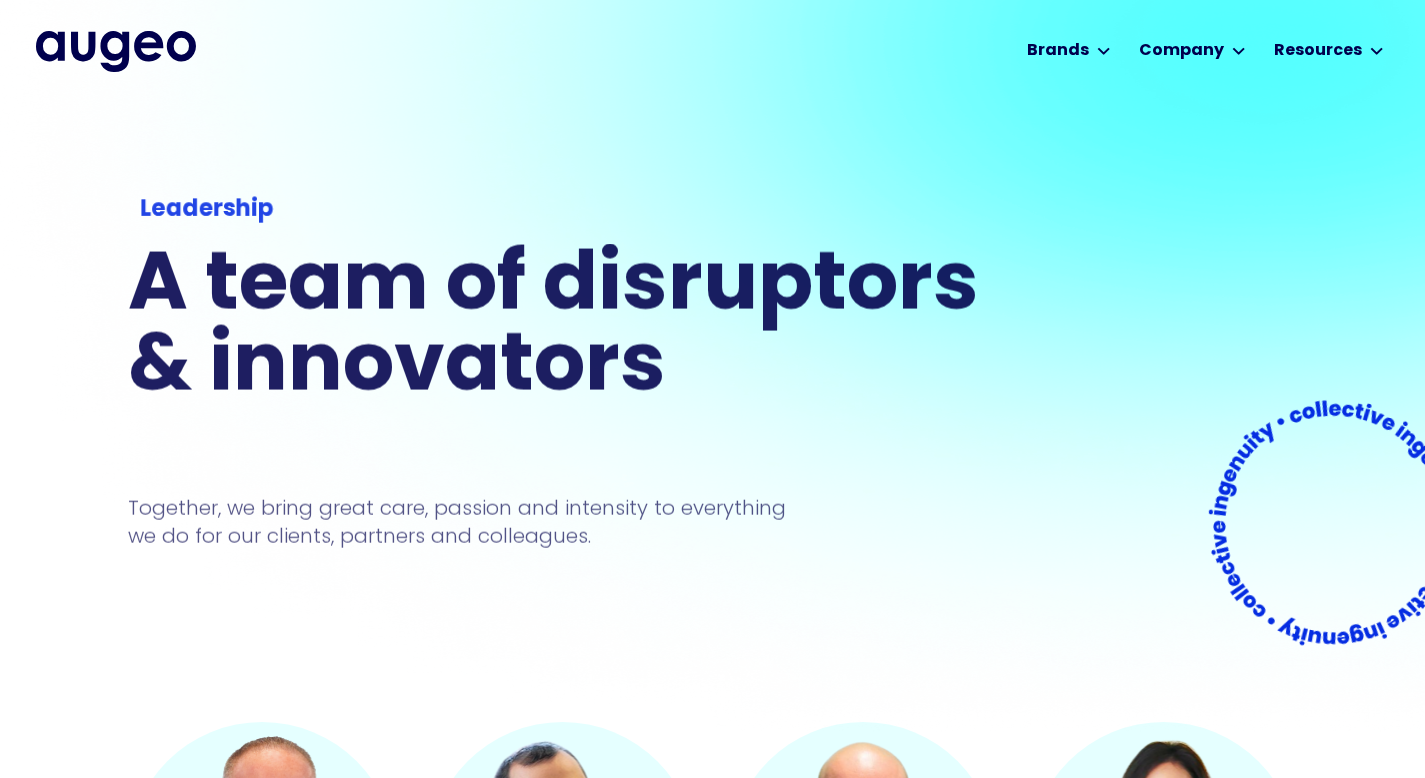 scroll, scrollTop: 0, scrollLeft: 0, axis: both 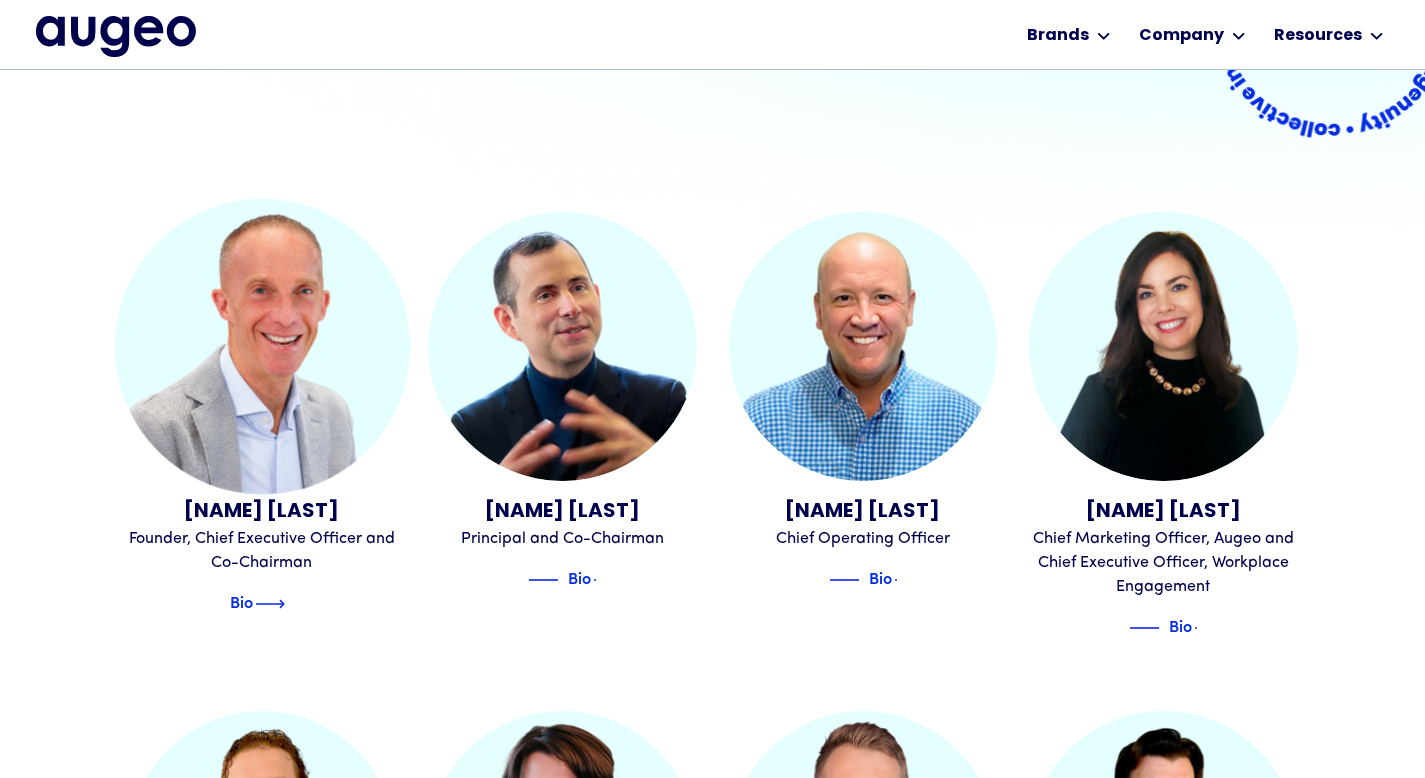 click on "Bio" at bounding box center [241, 601] 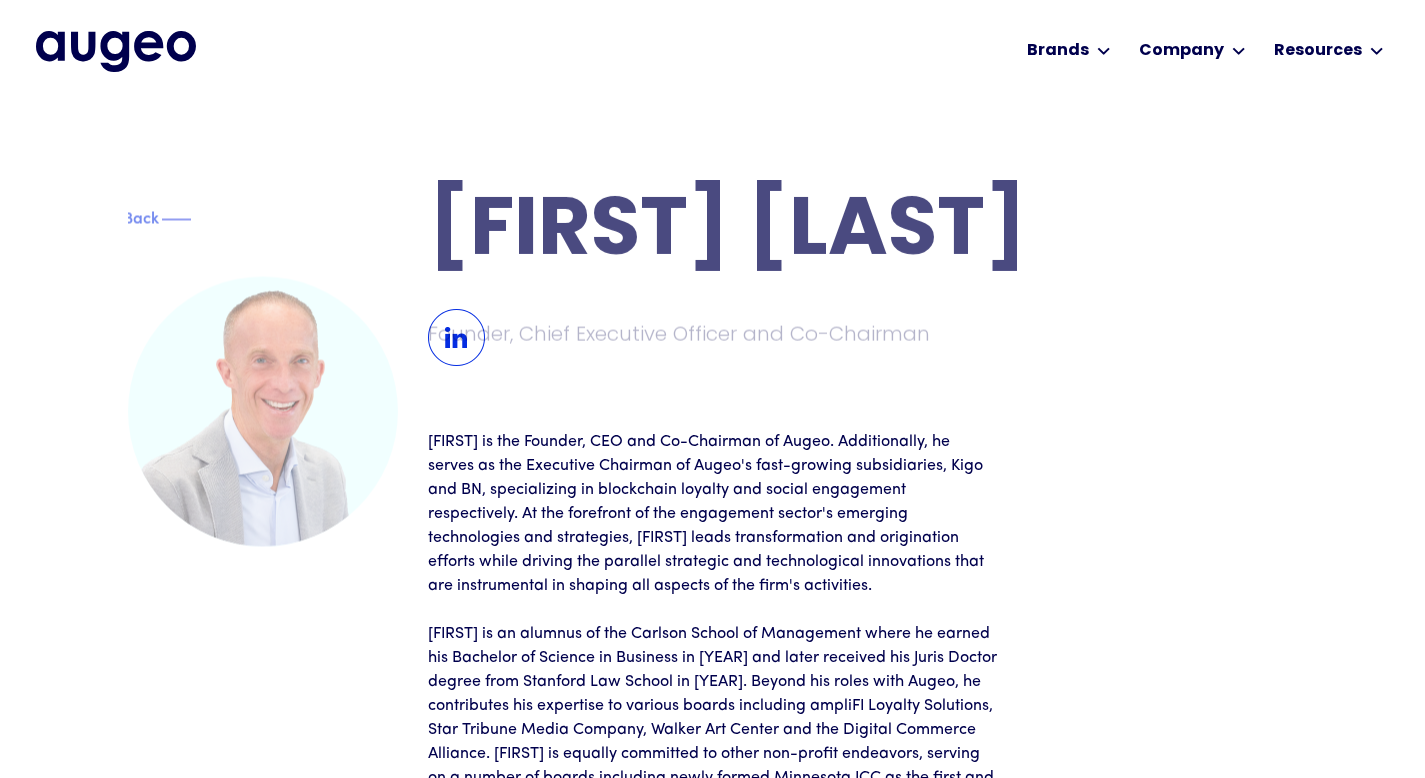 scroll, scrollTop: 0, scrollLeft: 0, axis: both 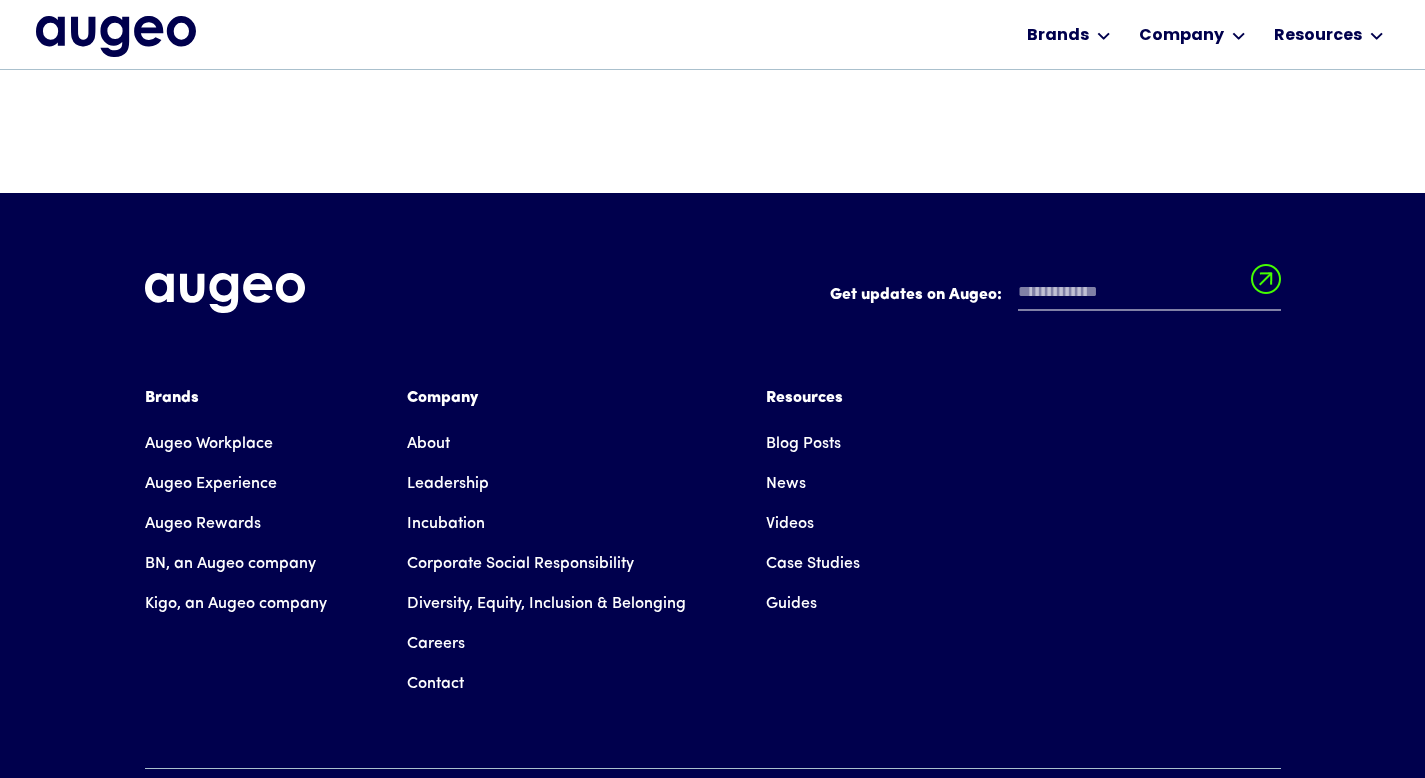 click on "Incubation" at bounding box center [446, 524] 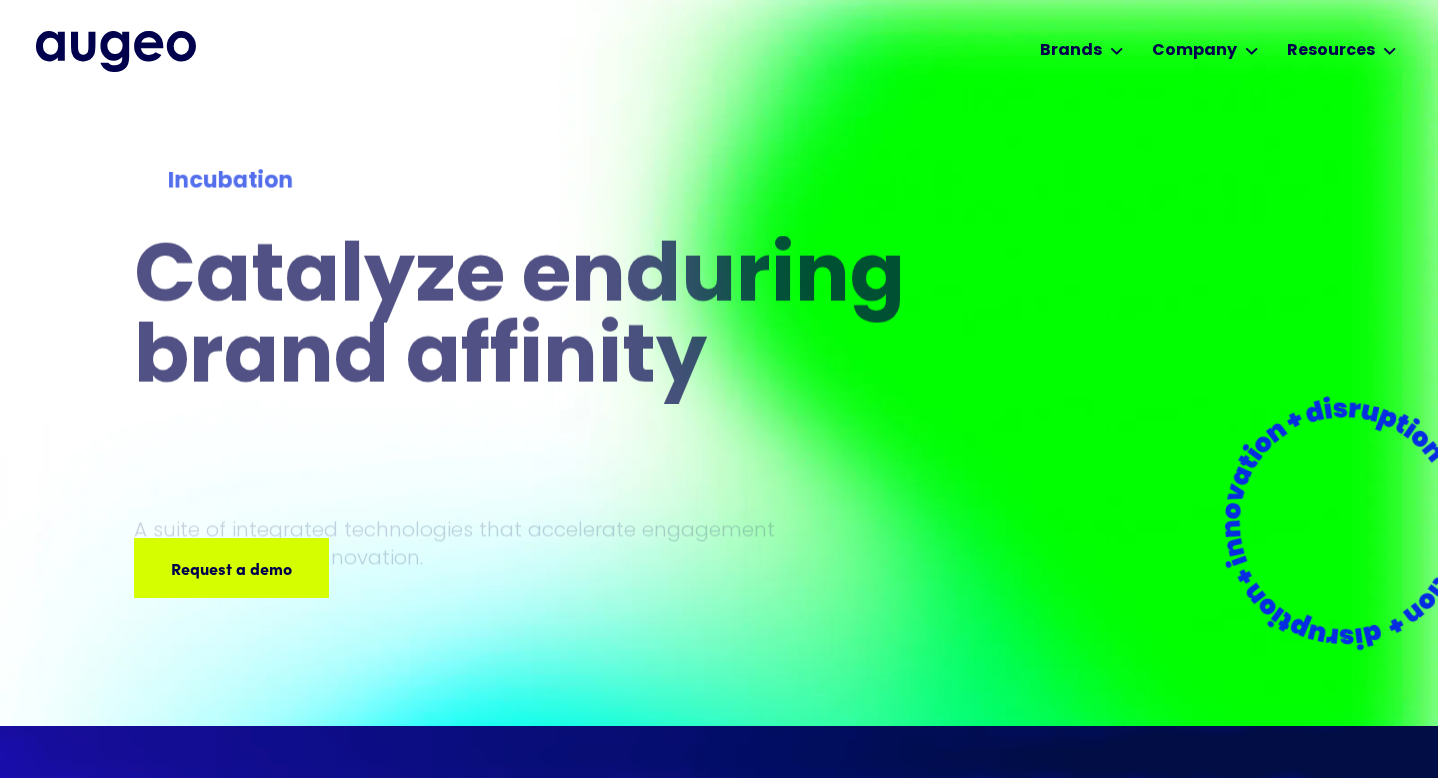 scroll, scrollTop: 0, scrollLeft: 0, axis: both 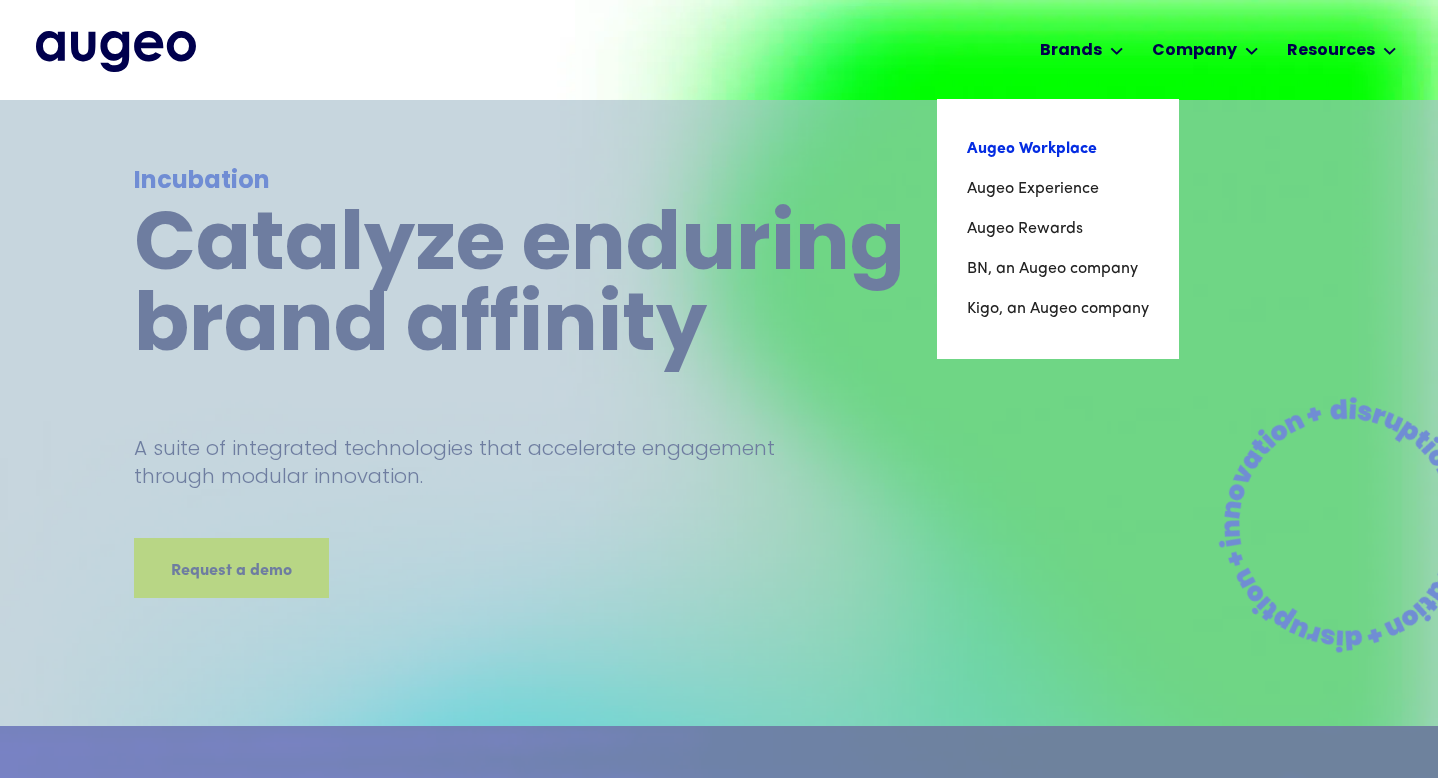 click on "Augeo Workplace" at bounding box center [1058, 149] 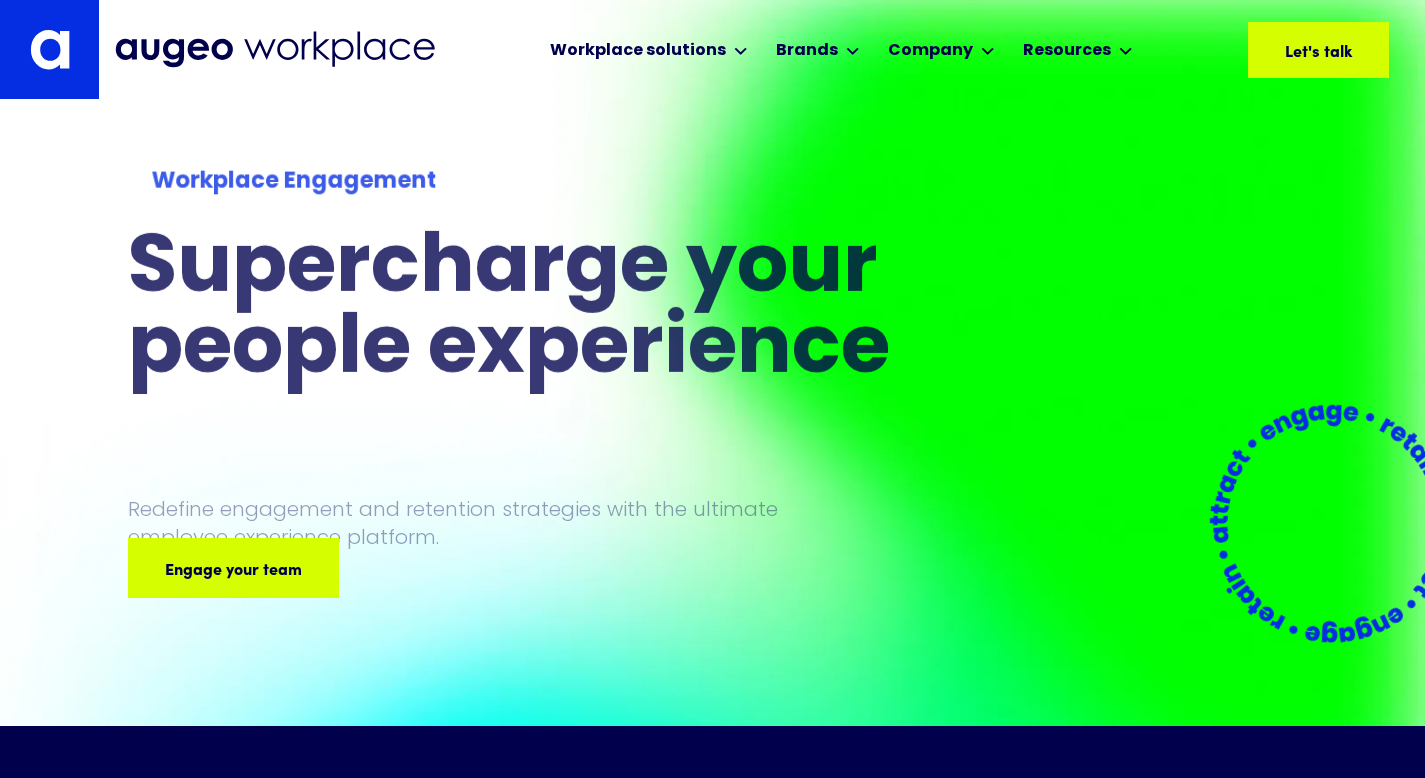 scroll, scrollTop: 0, scrollLeft: 0, axis: both 